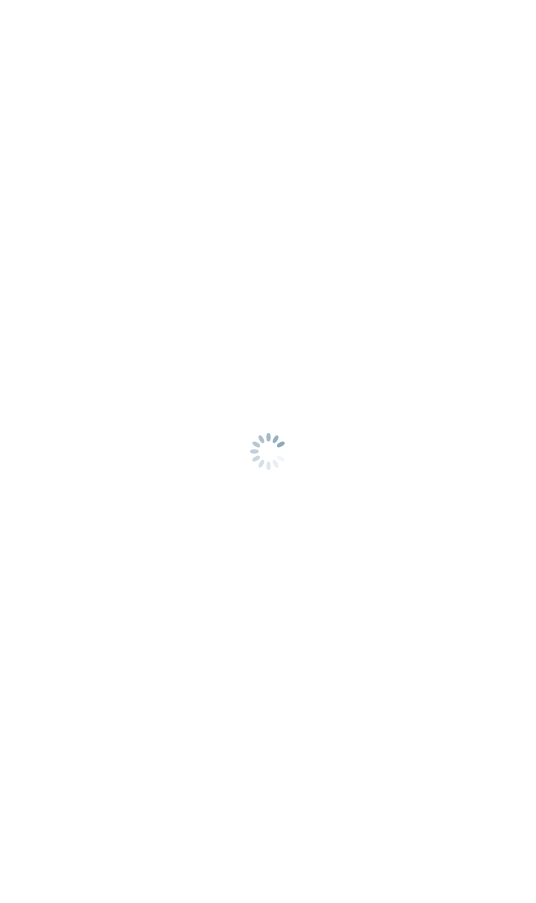 scroll, scrollTop: 0, scrollLeft: 0, axis: both 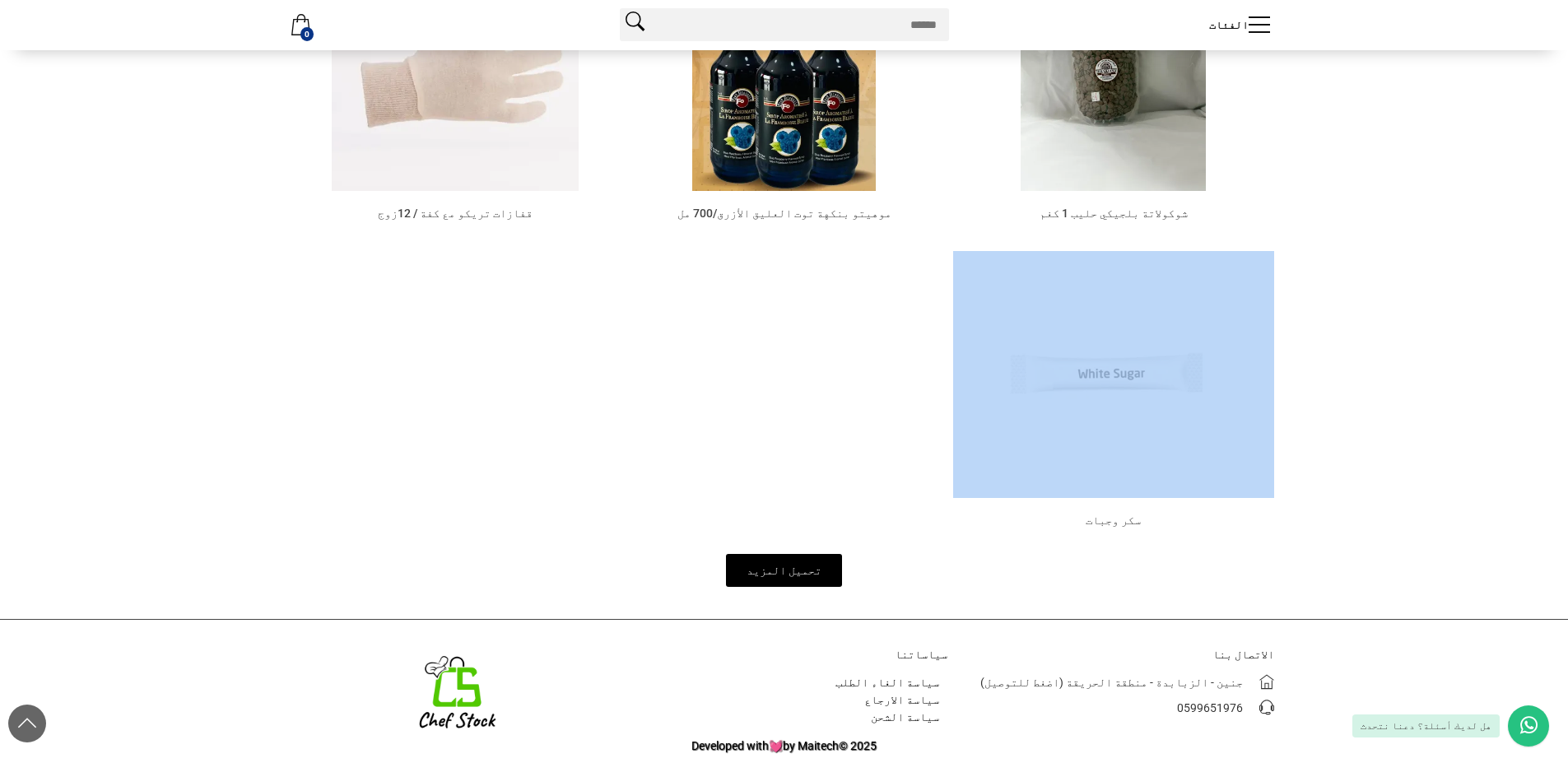 drag, startPoint x: 829, startPoint y: 366, endPoint x: 511, endPoint y: 393, distance: 319.14417 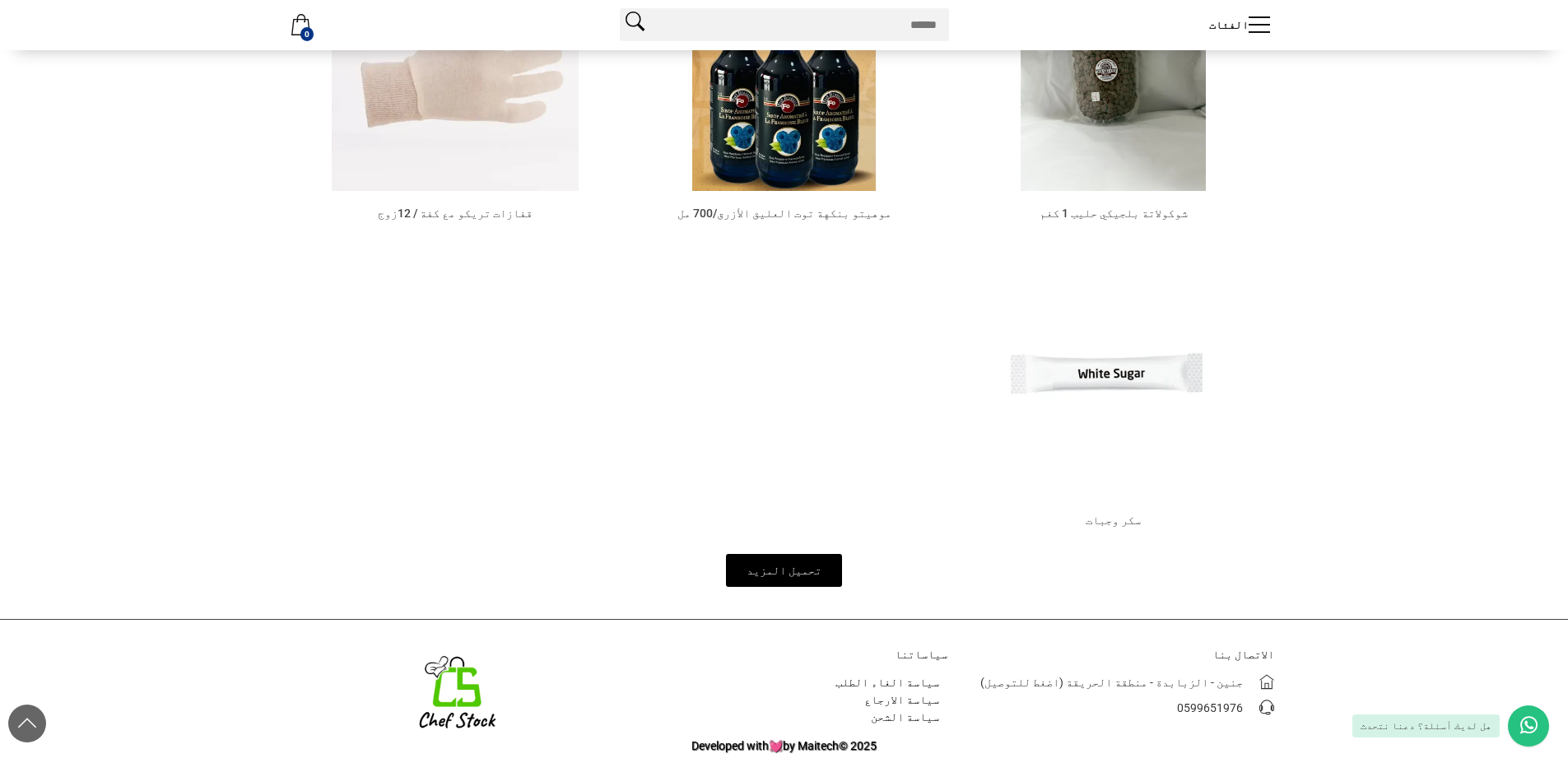 click on "**********" at bounding box center (784, -4647) 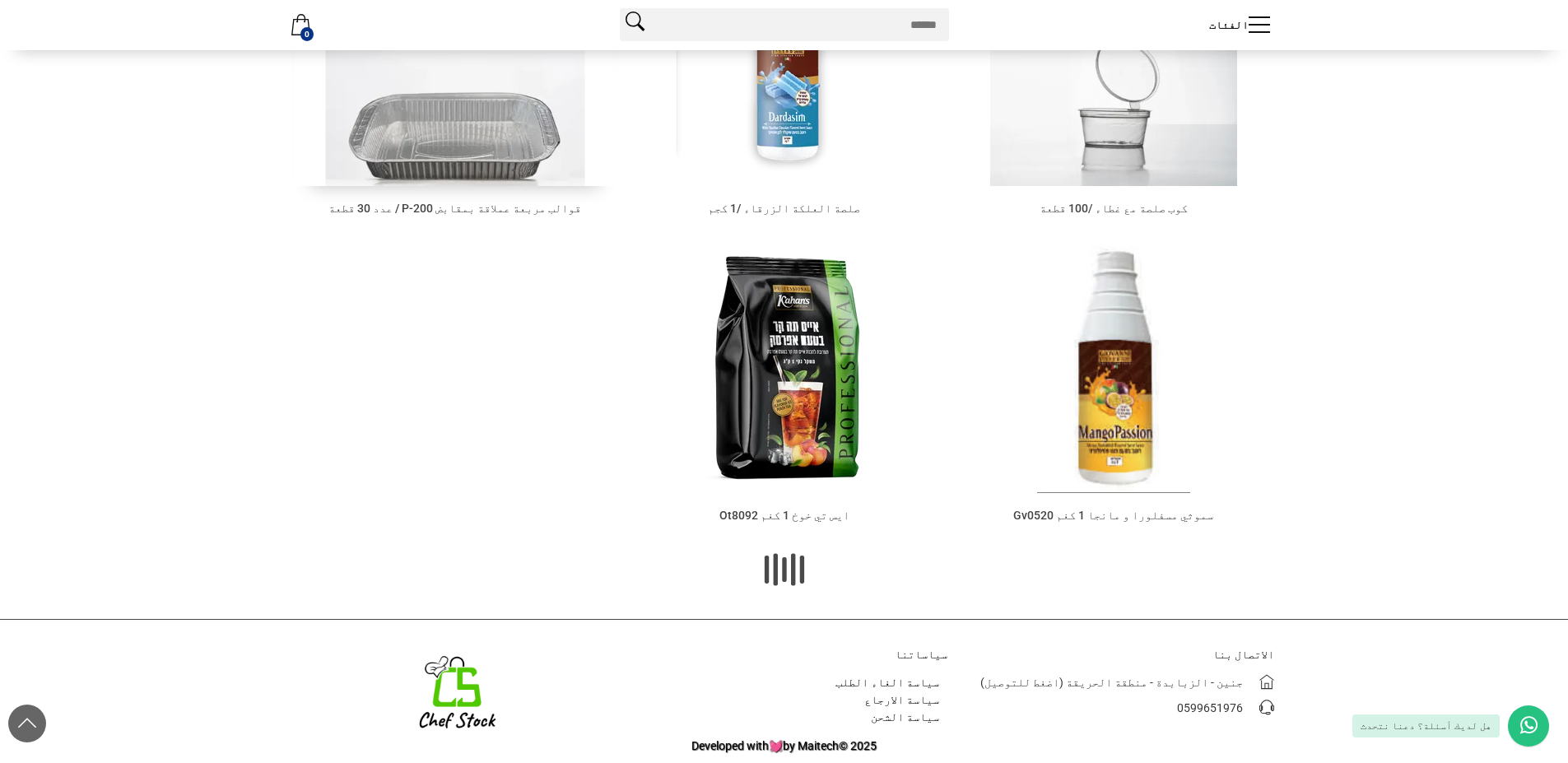 scroll, scrollTop: 22678, scrollLeft: 0, axis: vertical 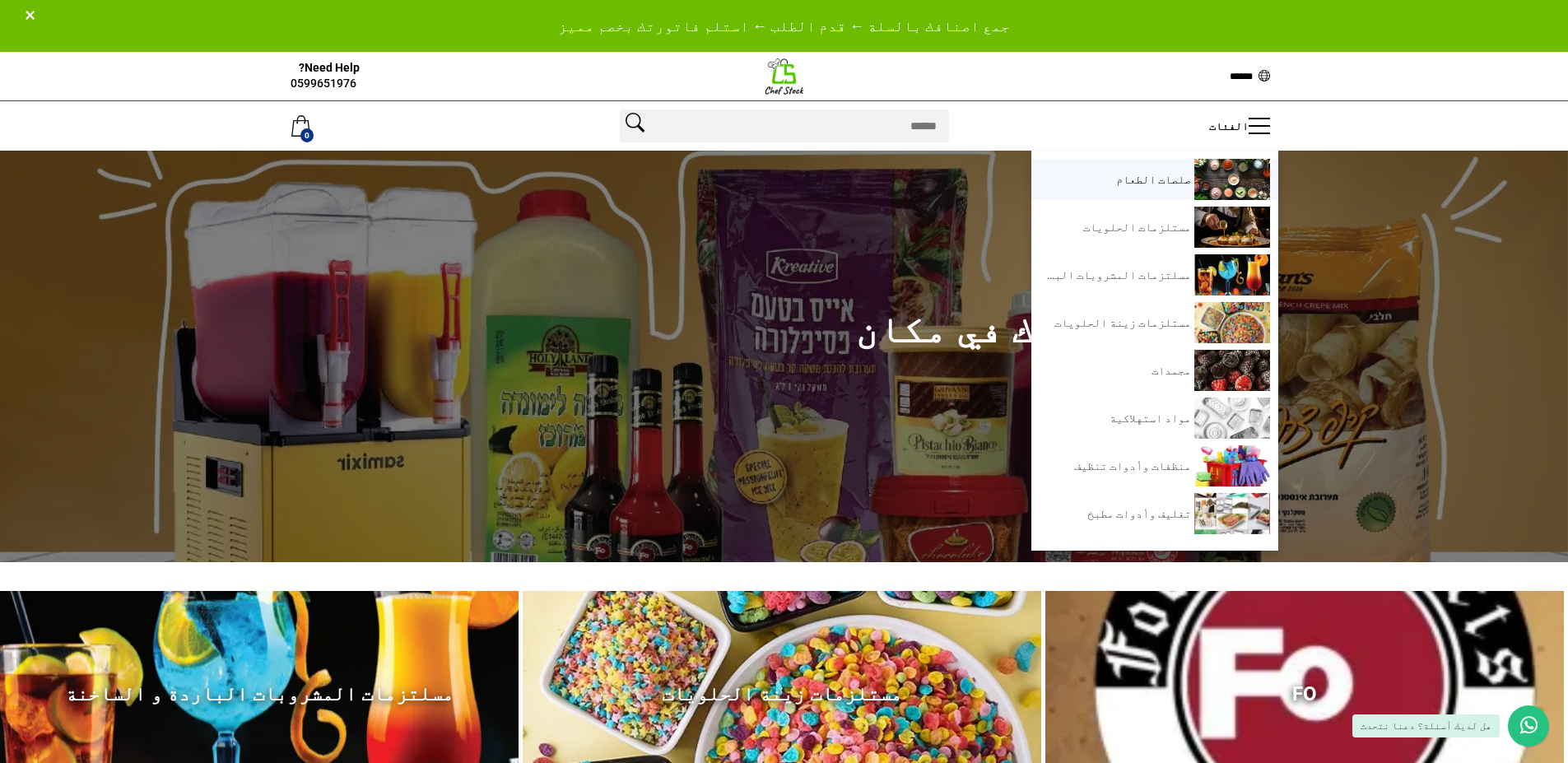 click on "صلصات الطعام" at bounding box center (1117, 179) 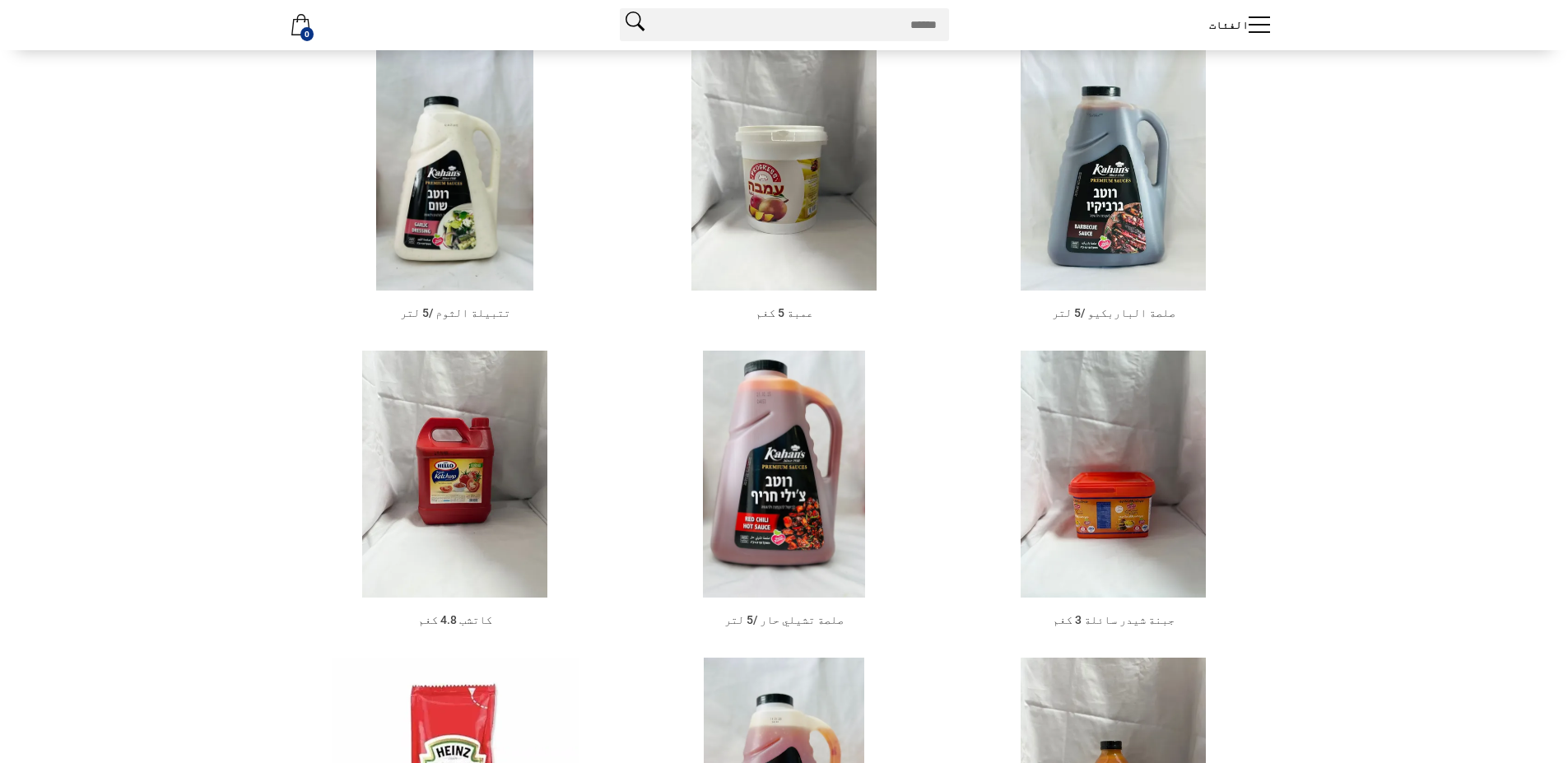 scroll, scrollTop: 0, scrollLeft: 0, axis: both 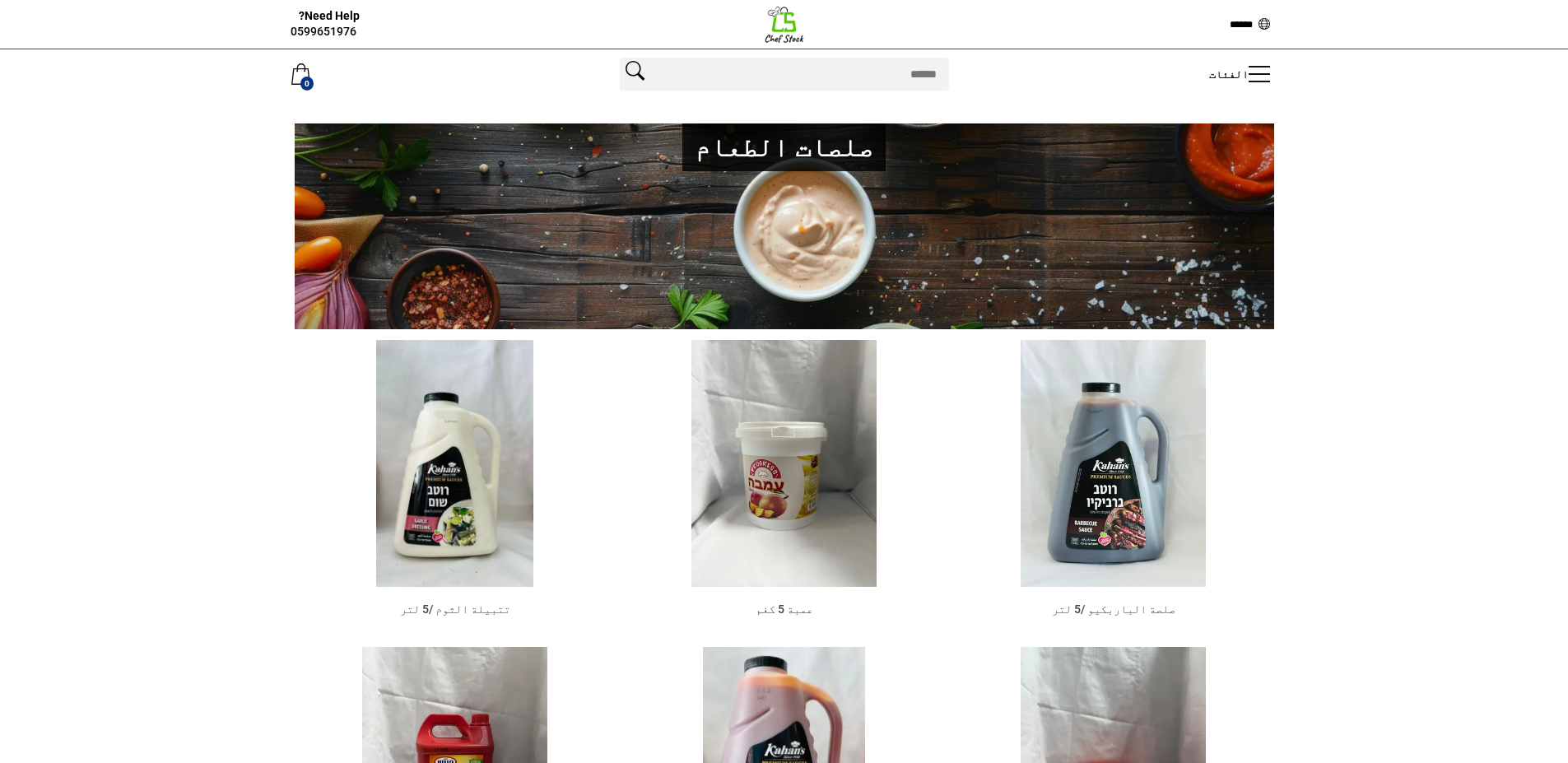 click at bounding box center (784, 25) 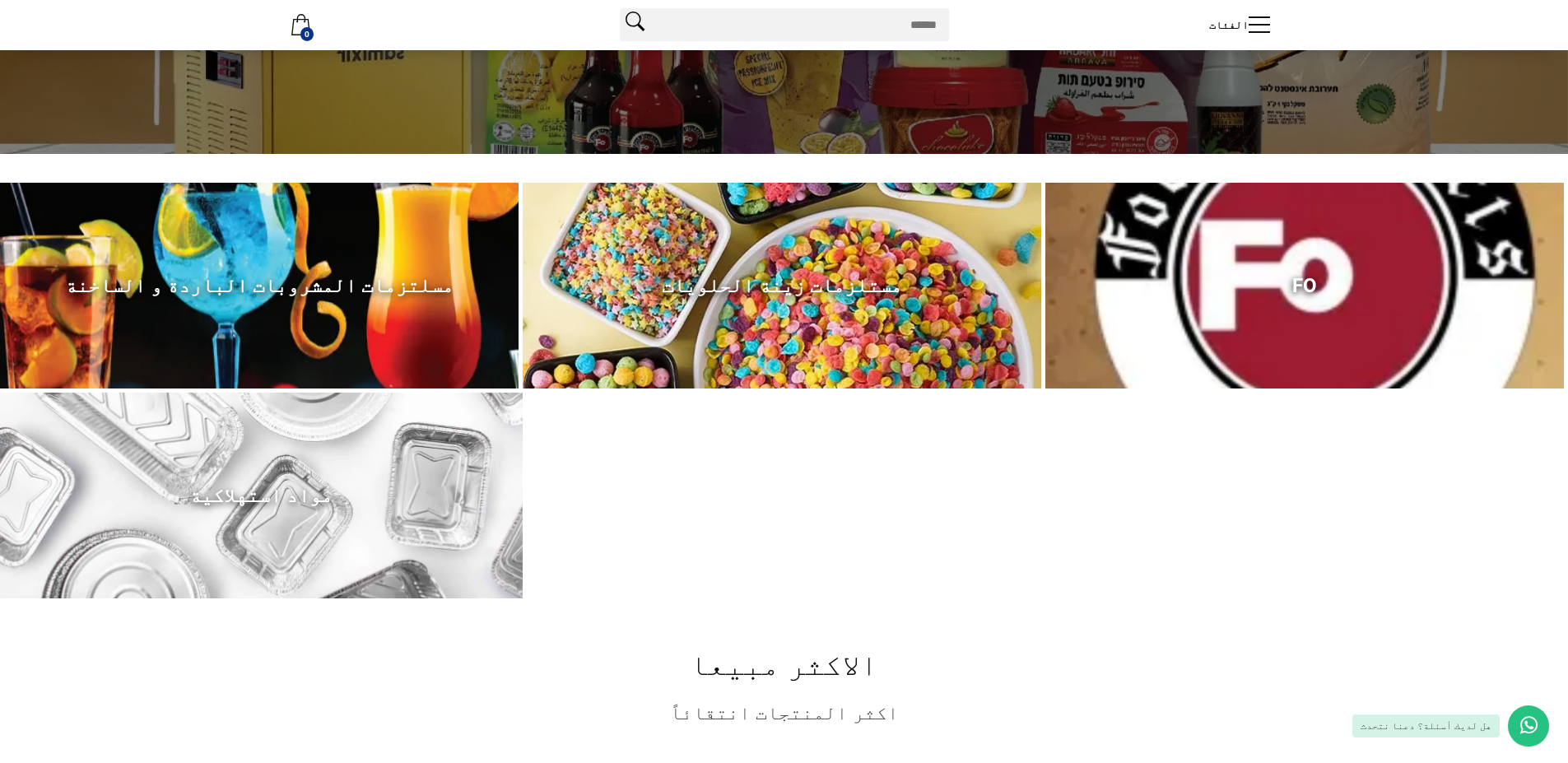 scroll, scrollTop: 0, scrollLeft: 0, axis: both 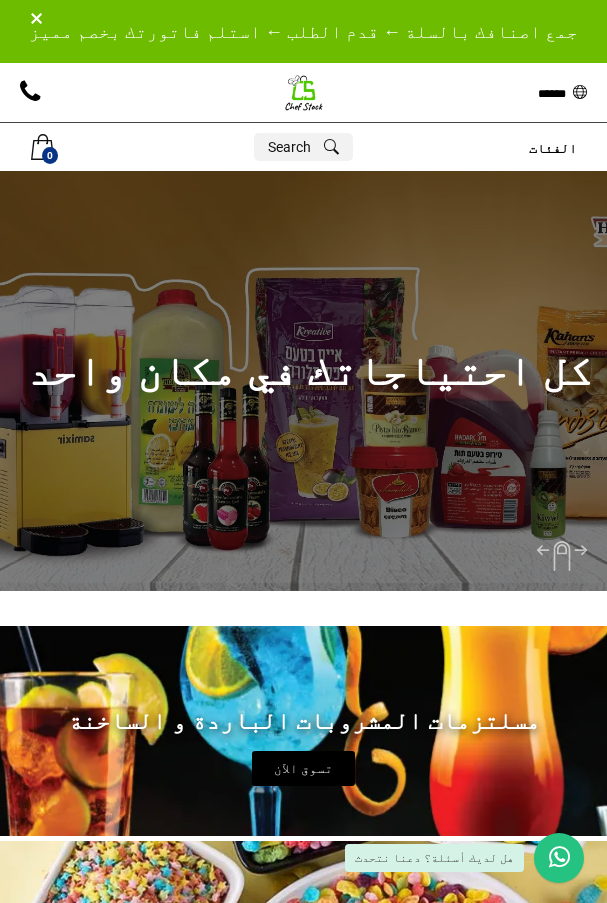 click on "الفئات" at bounding box center (465, 147) 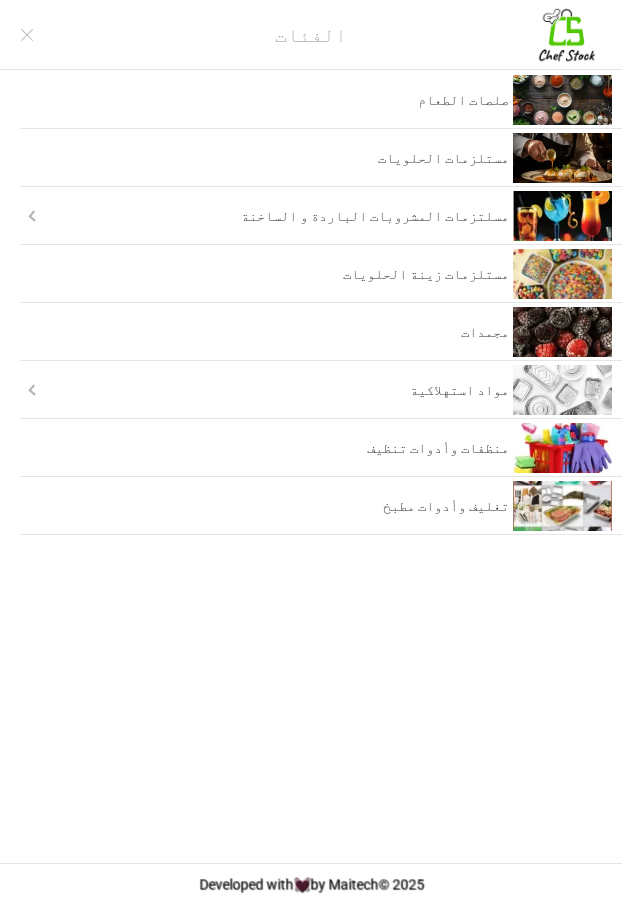 click on "صلصات الطعام" at bounding box center [316, 100] 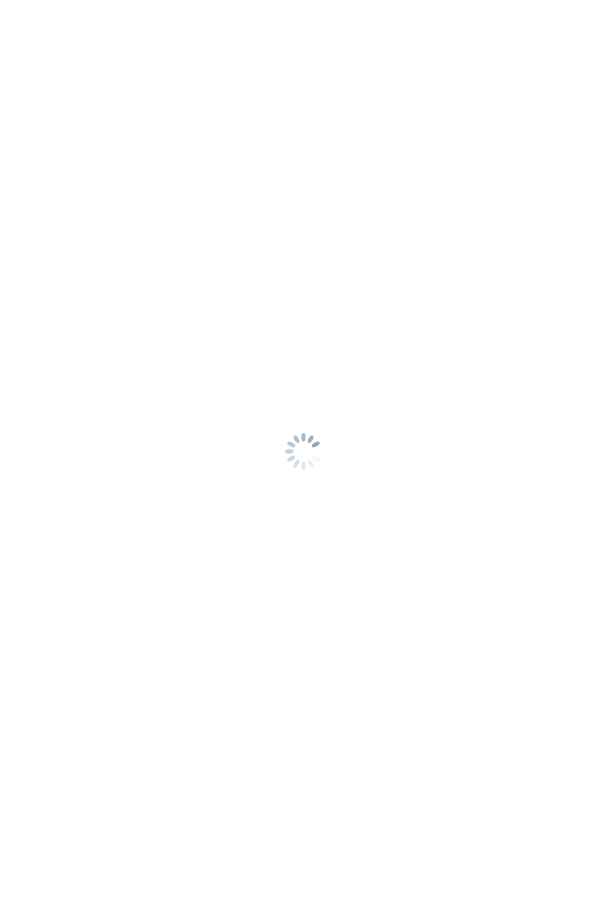 scroll, scrollTop: 0, scrollLeft: 0, axis: both 